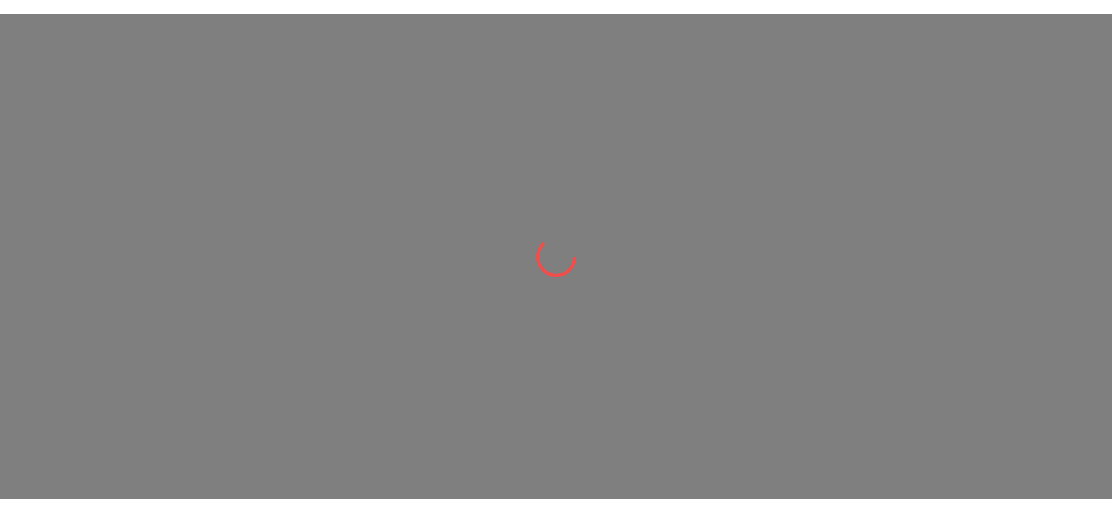 scroll, scrollTop: 0, scrollLeft: 0, axis: both 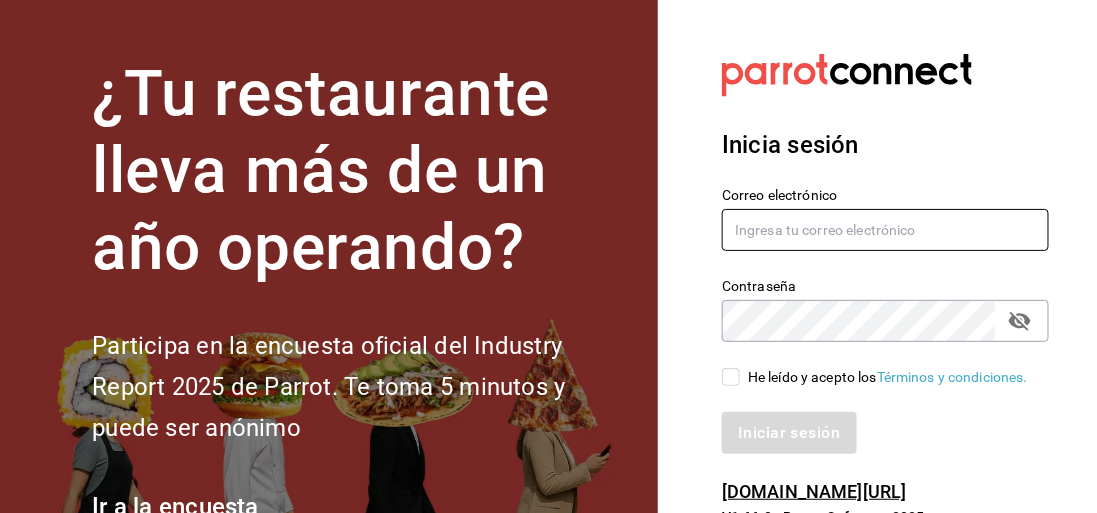 type on "[EMAIL_ADDRESS][PERSON_NAME][DOMAIN_NAME]" 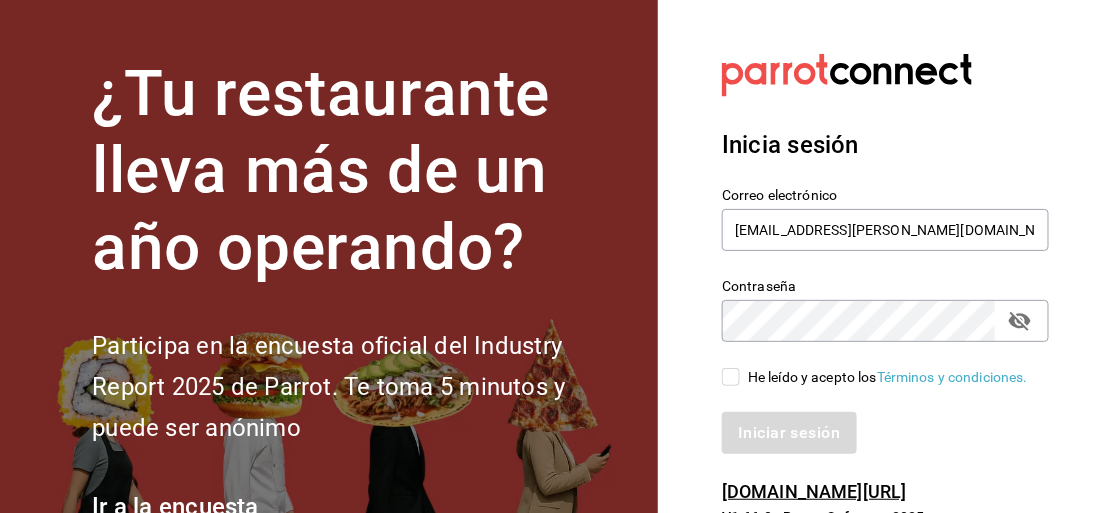 click on "He leído y acepto los  Términos y condiciones." at bounding box center (731, 377) 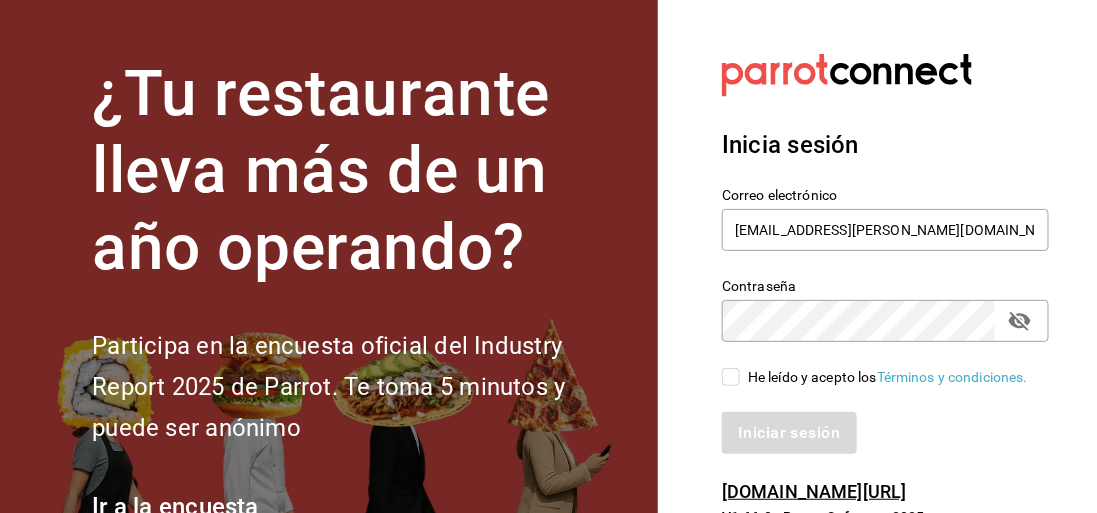 checkbox on "true" 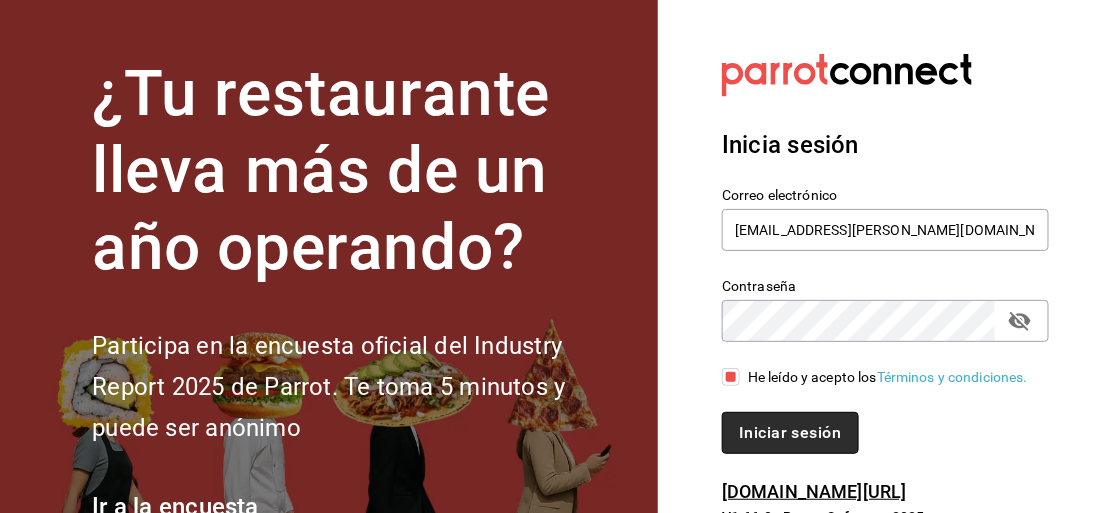click on "Iniciar sesión" at bounding box center (790, 433) 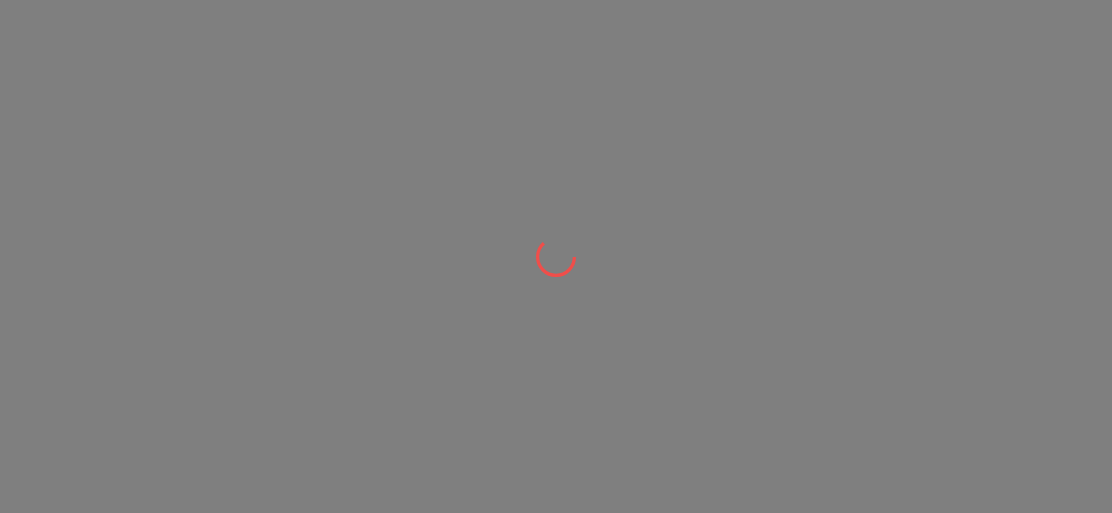 scroll, scrollTop: 0, scrollLeft: 0, axis: both 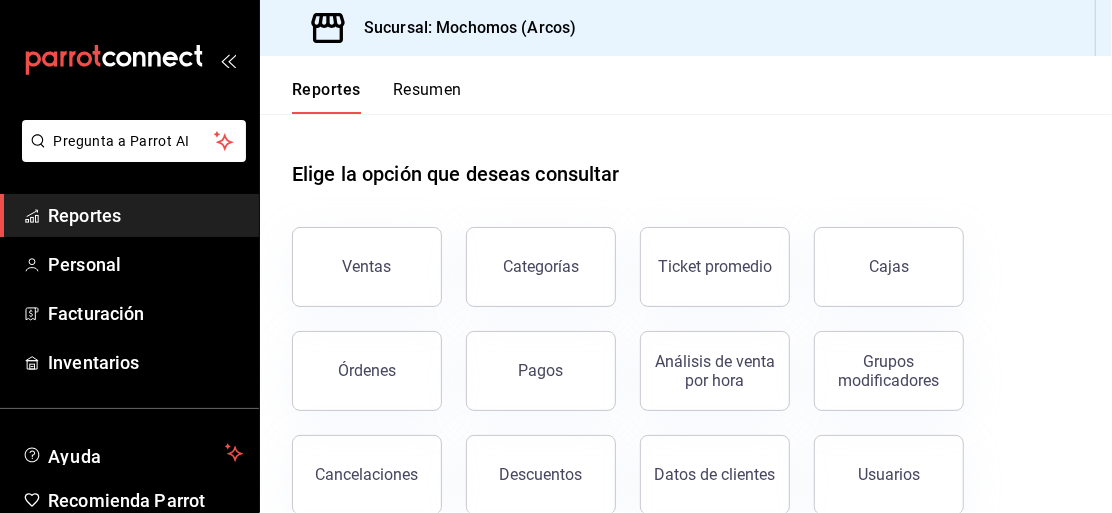 drag, startPoint x: 382, startPoint y: 230, endPoint x: 380, endPoint y: 264, distance: 34.058773 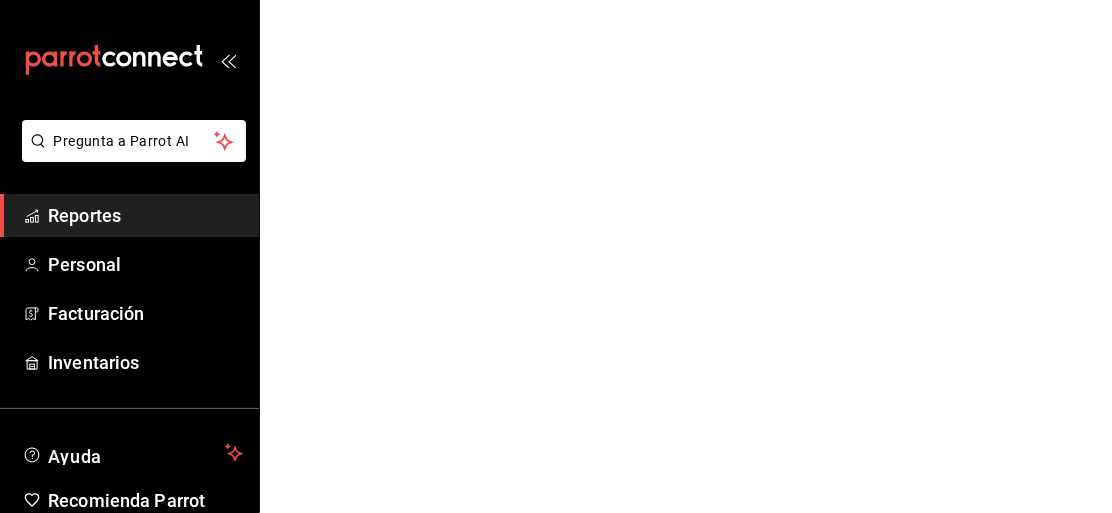 click on "Pregunta a Parrot AI Reportes   Personal   Facturación   Inventarios   Ayuda Recomienda Parrot   Mochomos Arcos   Sugerir nueva función   Pregunta a Parrot AI Reportes   Personal   Facturación   Inventarios   Ayuda Recomienda Parrot   Mochomos Arcos   Sugerir nueva función   Visitar centro de ayuda [PHONE_NUMBER] [EMAIL_ADDRESS][DOMAIN_NAME] Visitar centro de ayuda [PHONE_NUMBER] [EMAIL_ADDRESS][DOMAIN_NAME]" at bounding box center (556, 0) 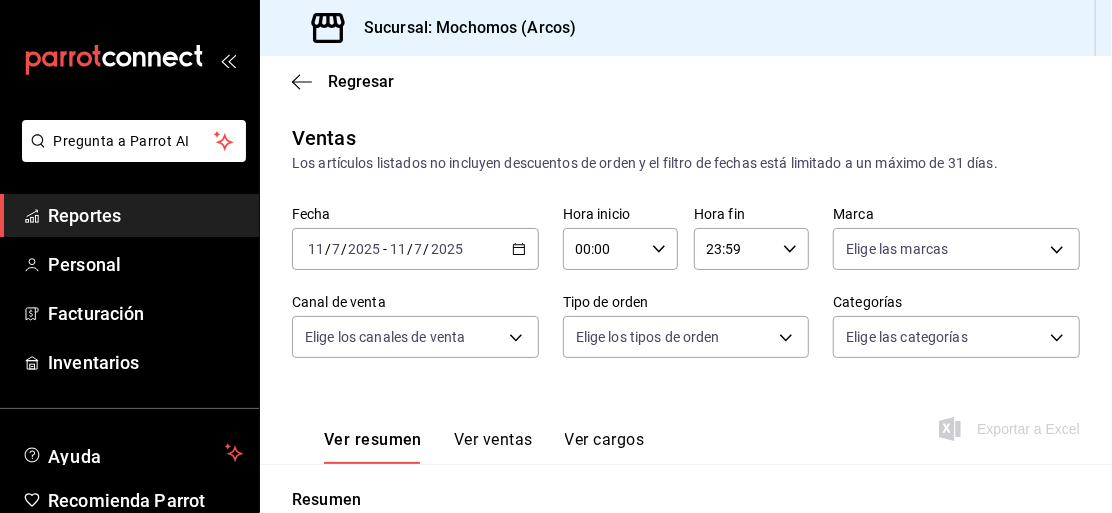 click 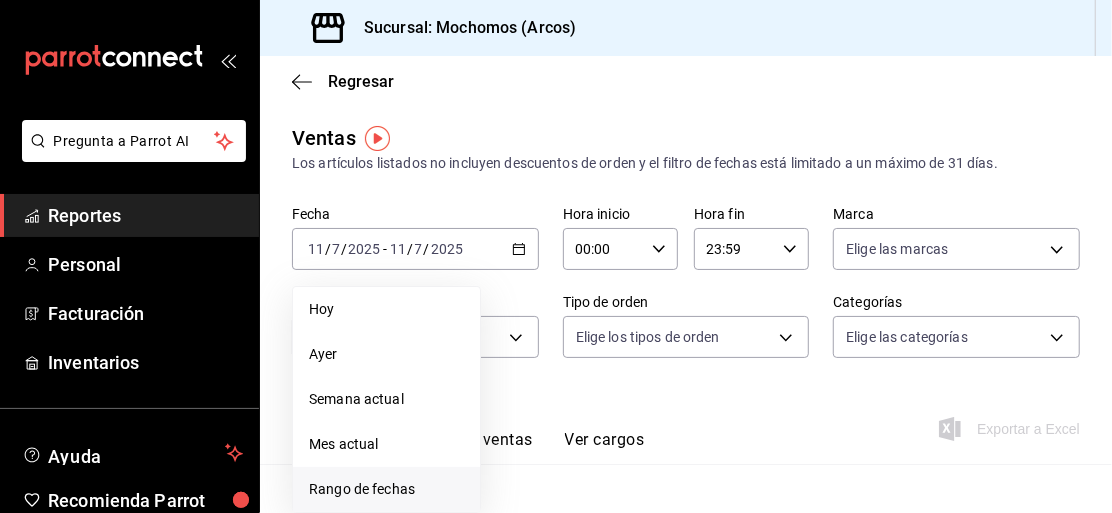 click on "Rango de fechas" at bounding box center [386, 489] 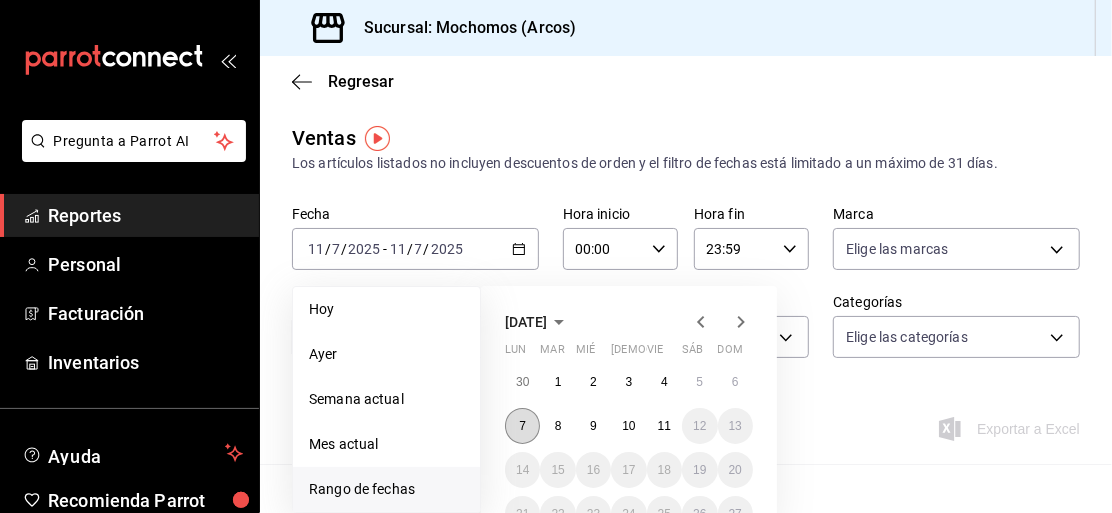 click on "7" at bounding box center [522, 426] 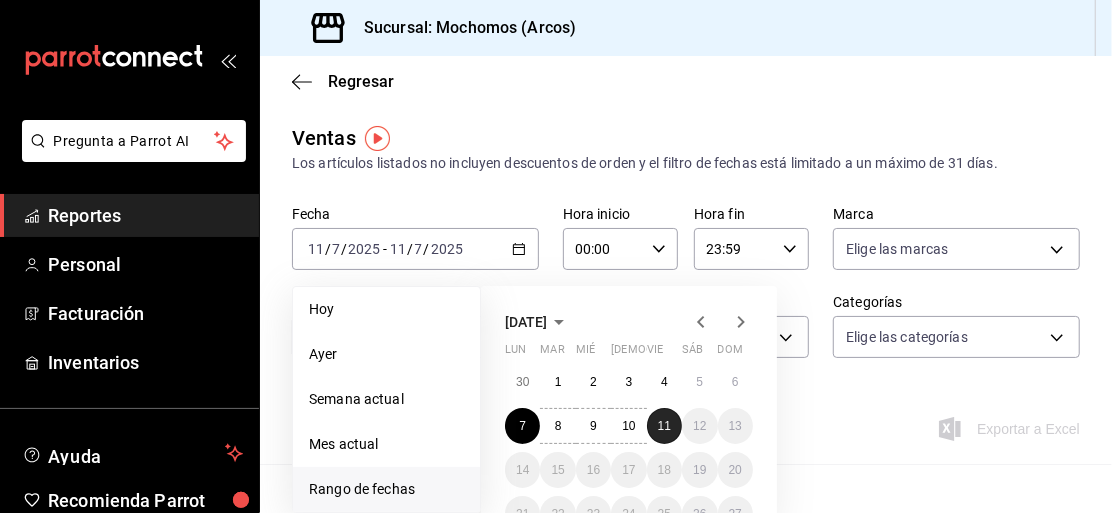 click on "11" at bounding box center (664, 426) 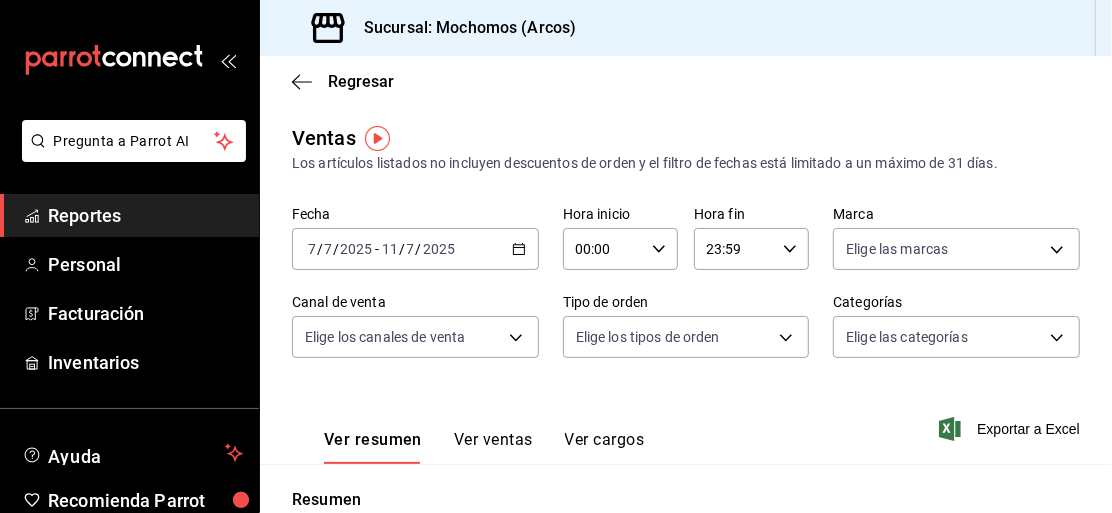 click on "00:00" at bounding box center [603, 249] 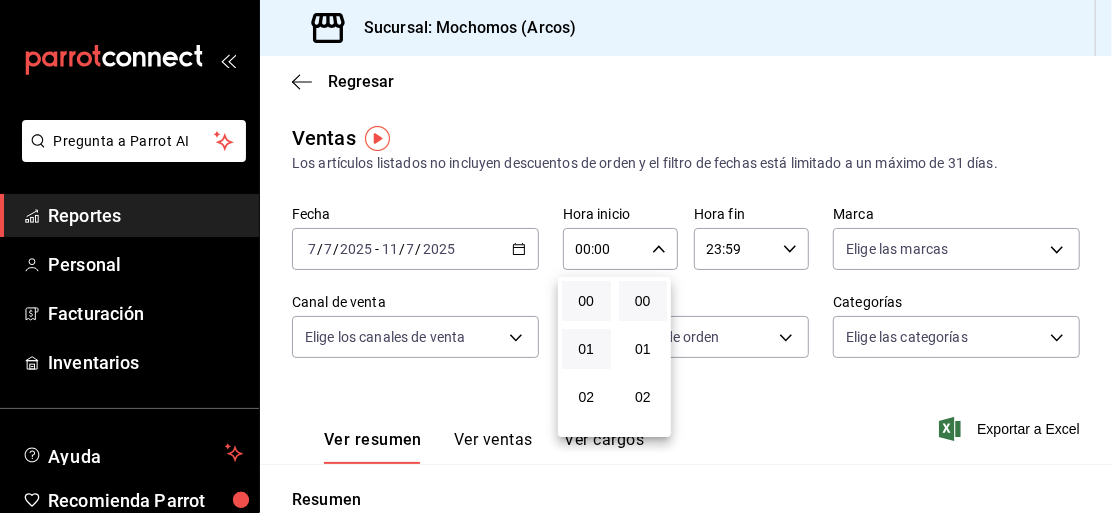 click on "01" at bounding box center (586, 349) 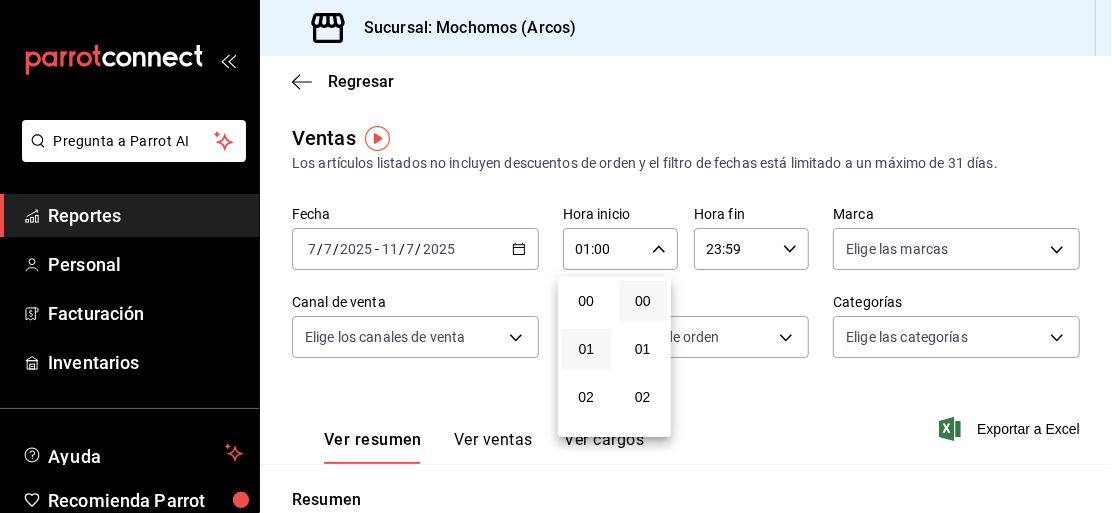 type 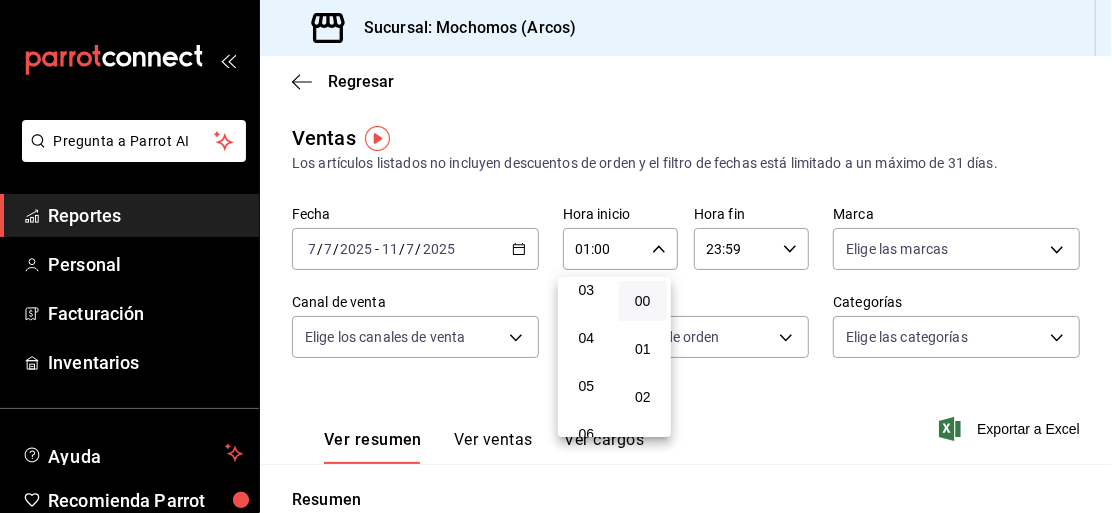 scroll, scrollTop: 157, scrollLeft: 0, axis: vertical 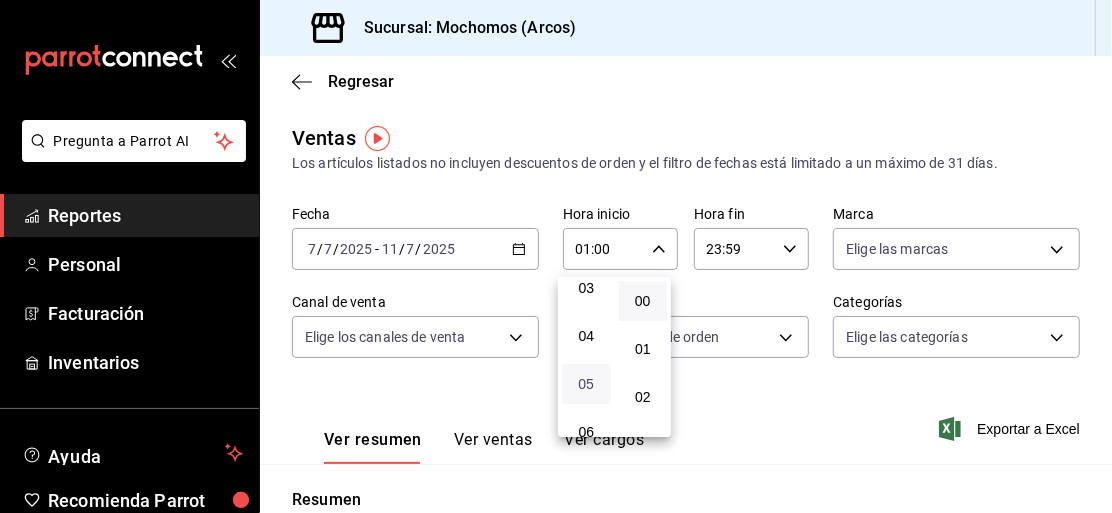click on "05" at bounding box center [586, 384] 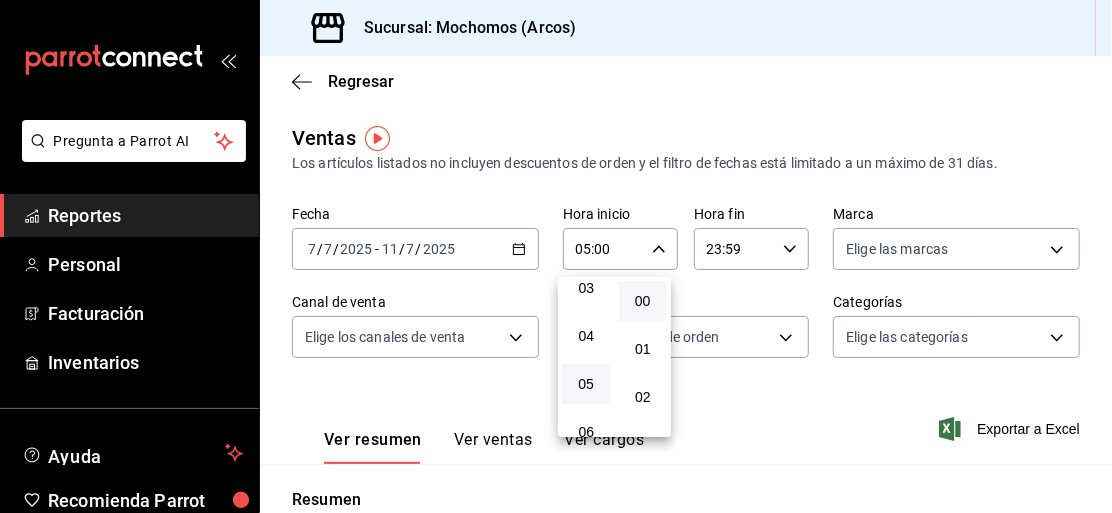 click at bounding box center [556, 256] 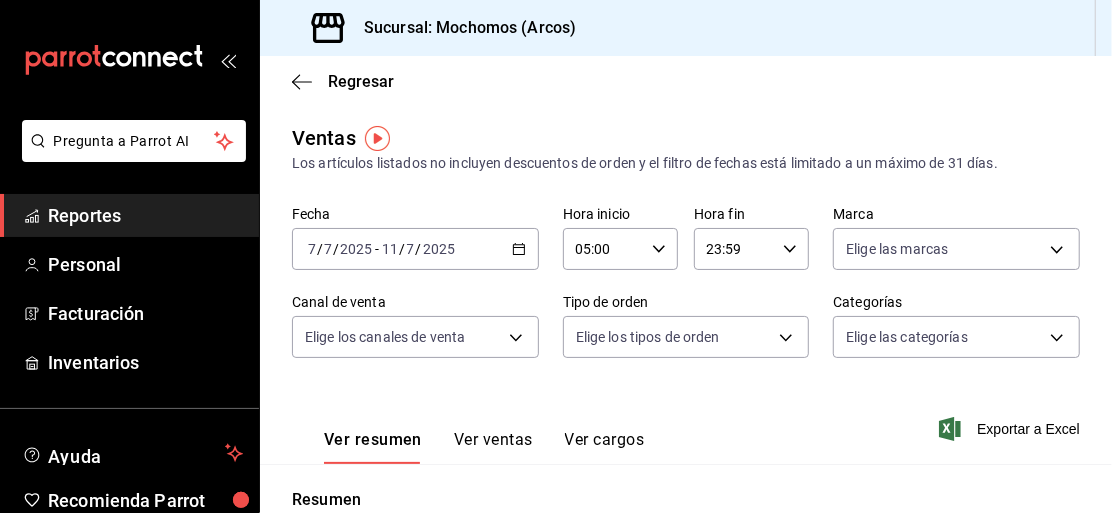 click 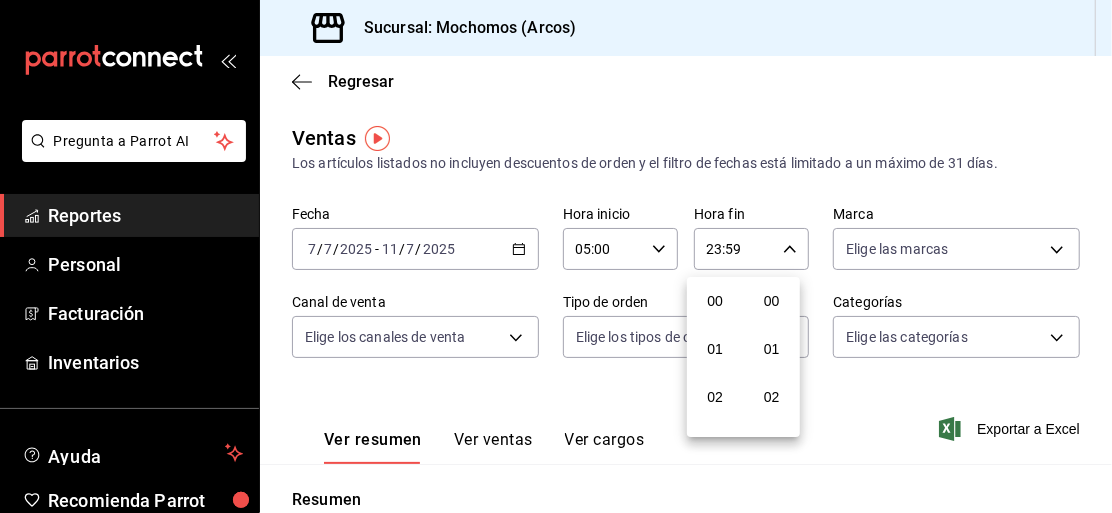 scroll, scrollTop: 1000, scrollLeft: 0, axis: vertical 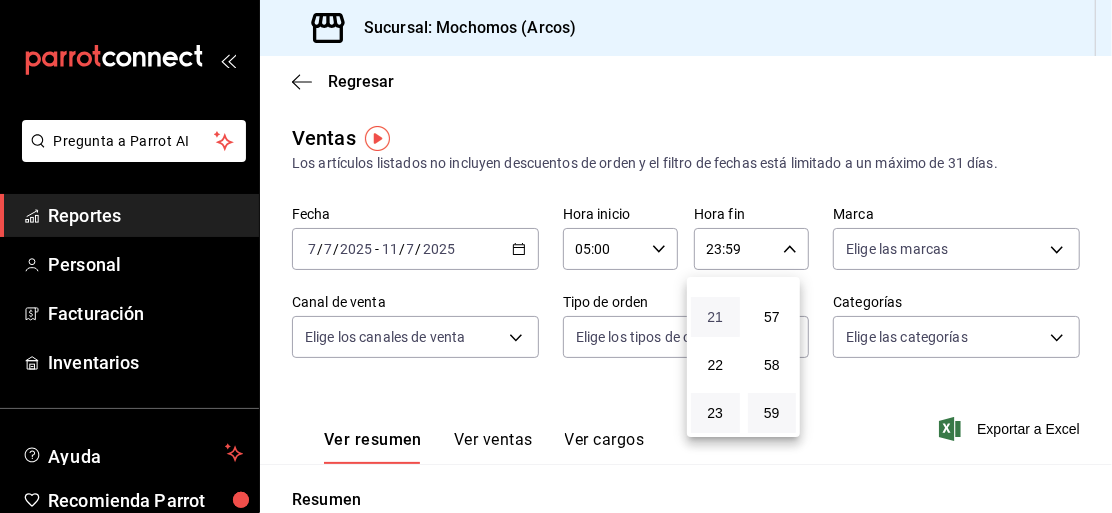 click on "21" at bounding box center (715, 317) 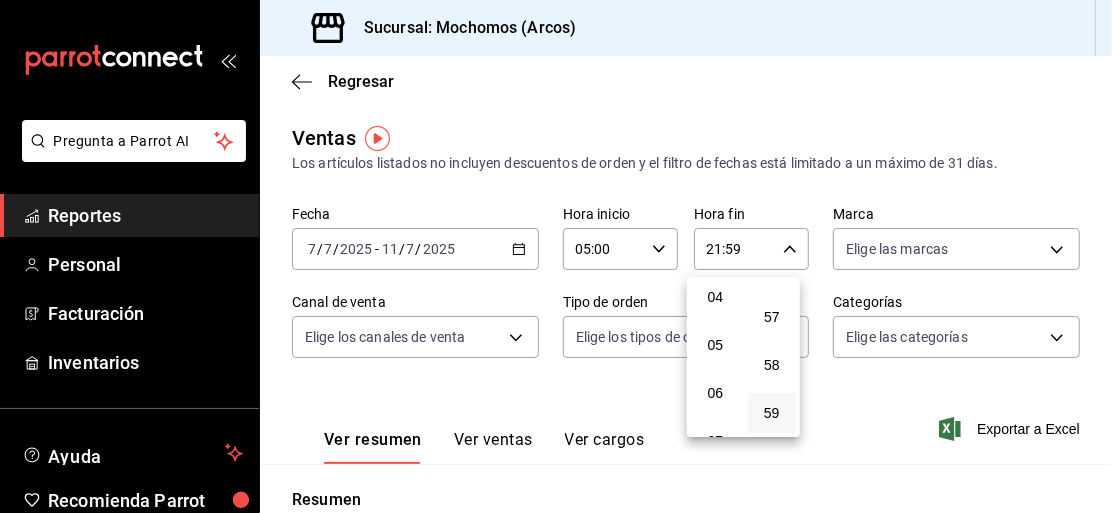 scroll, scrollTop: 236, scrollLeft: 0, axis: vertical 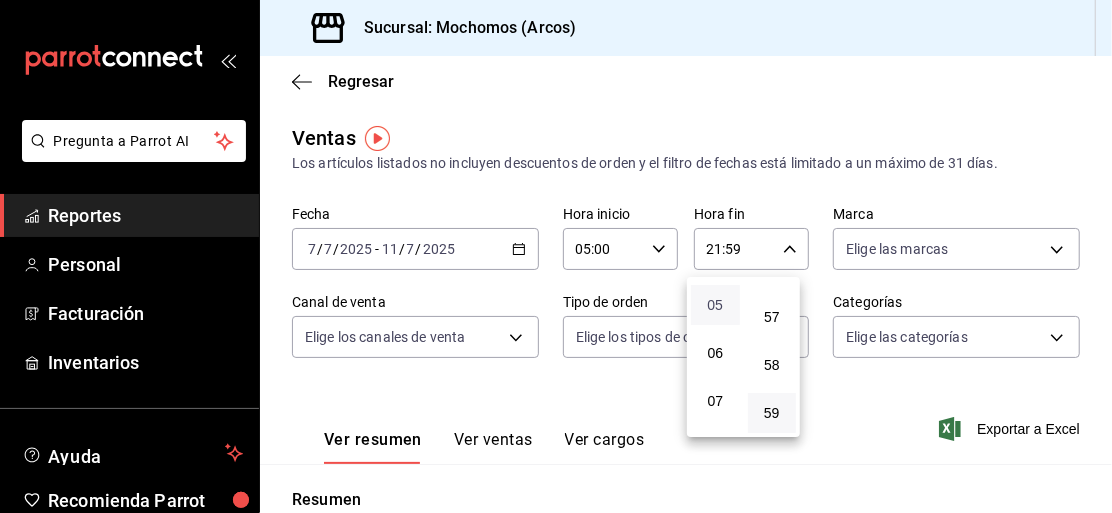 click on "05" at bounding box center (715, 305) 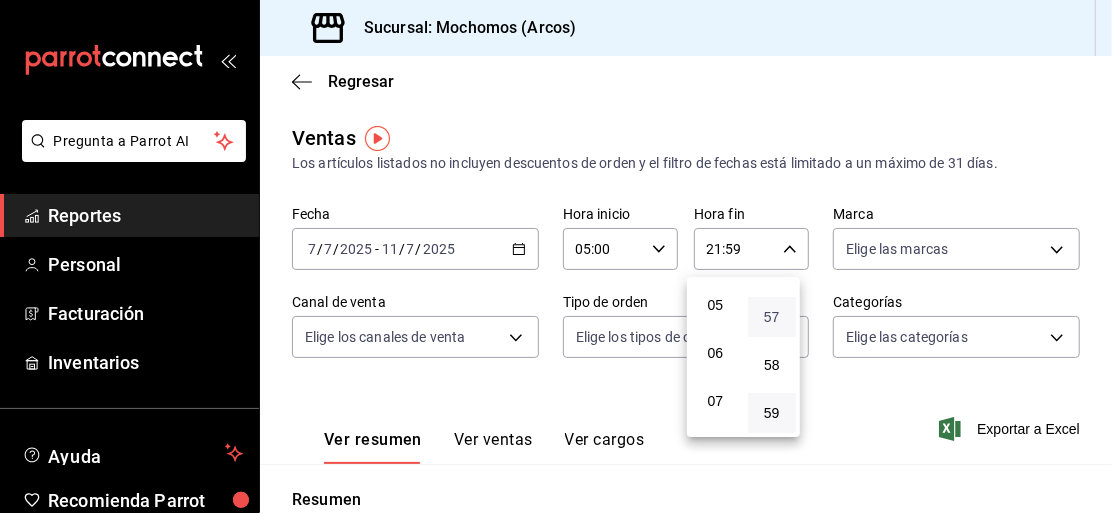 type on "05:59" 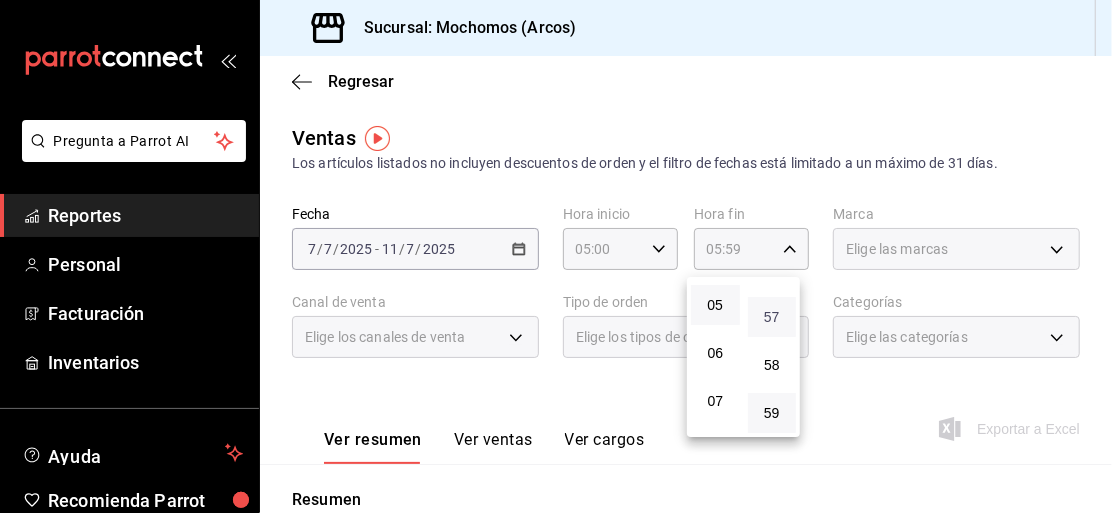 click on "57" at bounding box center [772, 317] 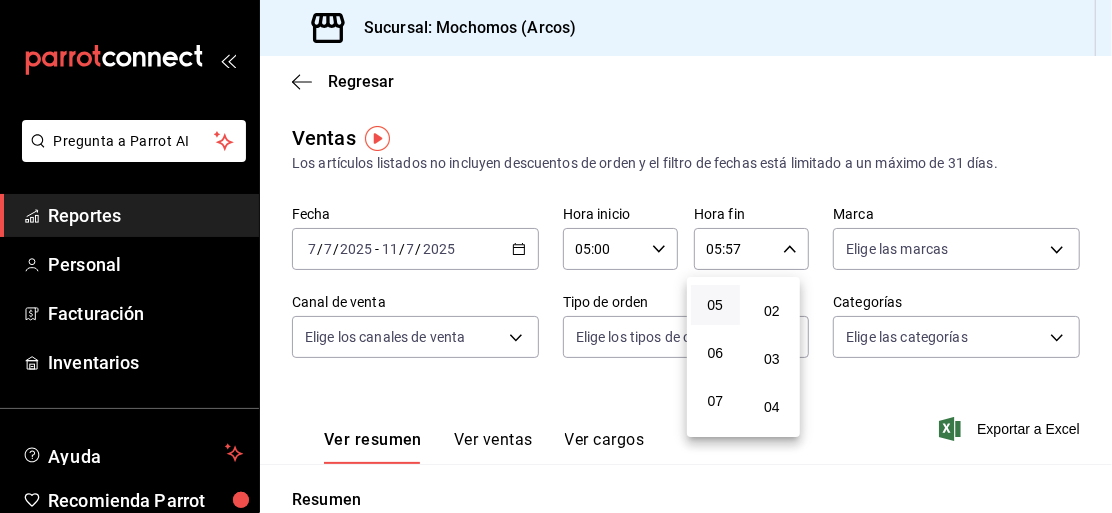 scroll, scrollTop: 0, scrollLeft: 0, axis: both 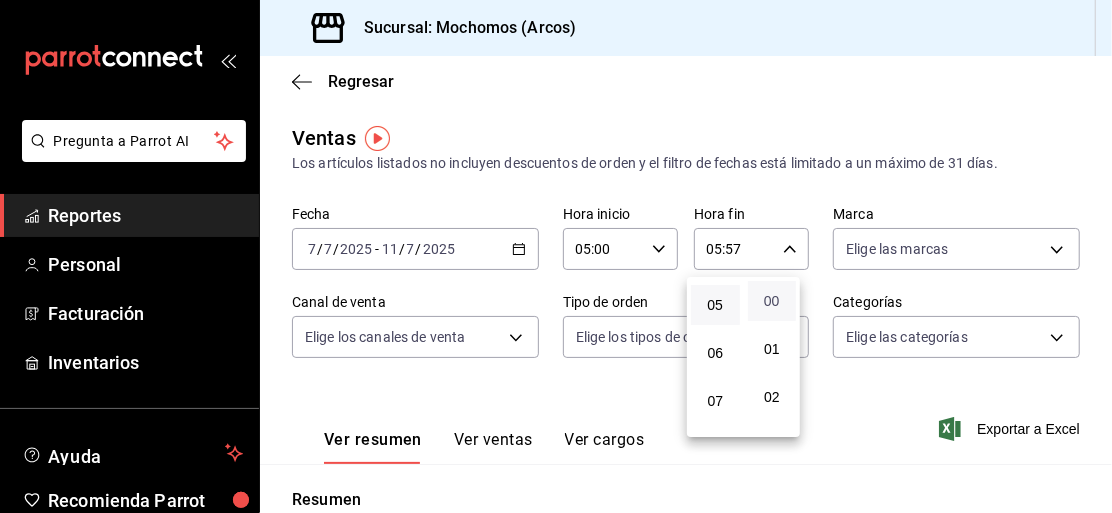 click on "00" at bounding box center [772, 301] 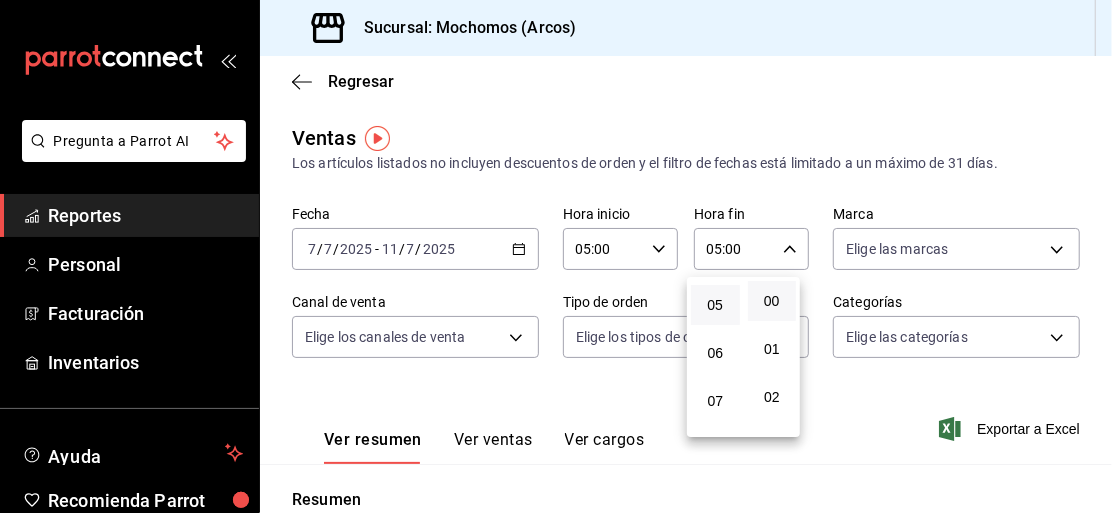 click at bounding box center [556, 256] 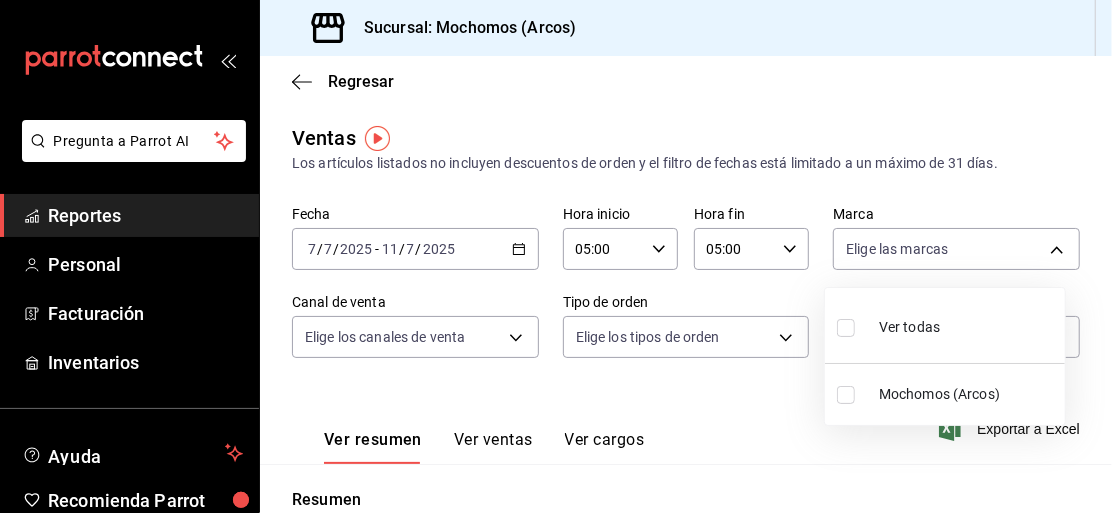 click on "Pregunta a Parrot AI Reportes   Personal   Facturación   Inventarios   Ayuda Recomienda Parrot   Mochomos Arcos   Sugerir nueva función   Sucursal: Mochomos (Arcos) Regresar Ventas Los artículos listados no incluyen descuentos de orden y el filtro de fechas está limitado a un máximo de 31 días. Fecha [DATE] [DATE] - [DATE] [DATE] Hora inicio 05:00 Hora inicio Hora fin 05:00 Hora fin Marca Elige las marcas Canal de venta Elige los canales de venta Tipo de orden Elige los tipos de orden Categorías Elige las categorías Ver resumen Ver ventas Ver cargos Exportar a Excel Resumen Total artículos Da clic en la fila para ver el detalle por tipo de artículo + $563,867.20 Cargos por servicio + $0.00 Venta bruta = $563,867.20 Descuentos totales - $3,543.00 Certificados de regalo - $6,670.00 Venta total = $553,654.20 Impuestos - $76,366.10 Venta neta = $477,288.10 Pregunta a Parrot AI Reportes   Personal   Facturación   Inventarios   Ayuda Recomienda Parrot   Mochomos Arcos     Ir a video" at bounding box center (556, 256) 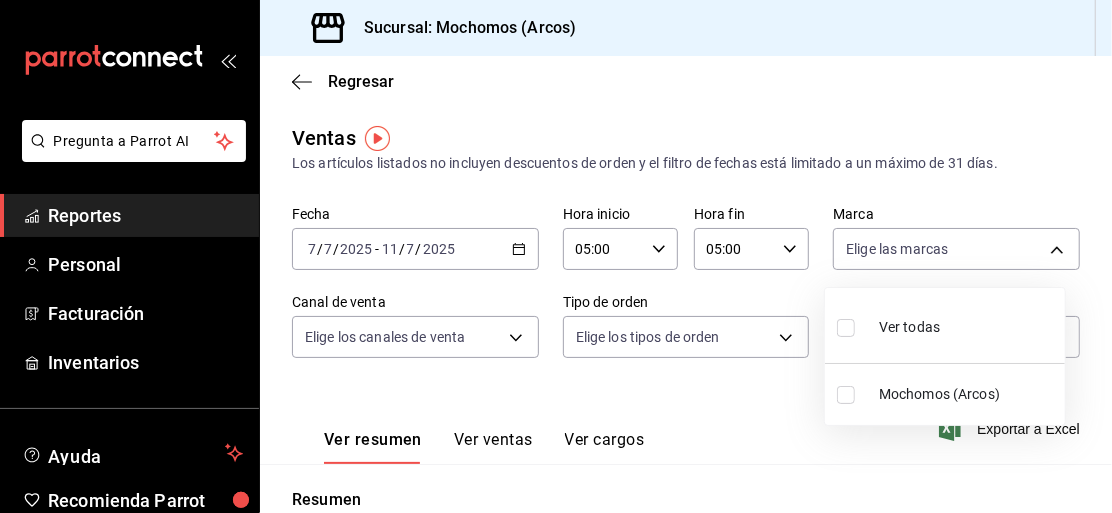 checkbox on "true" 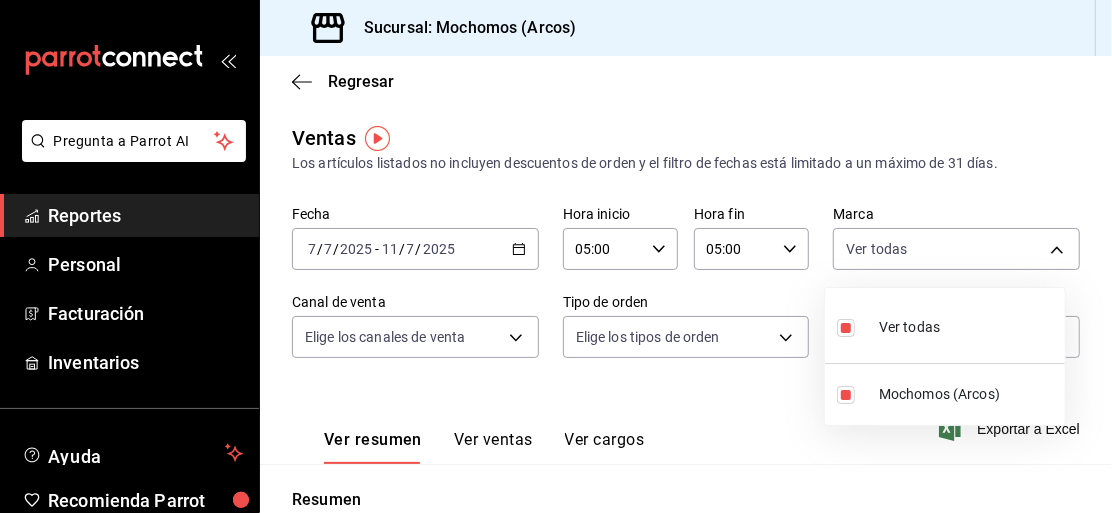 click at bounding box center (556, 256) 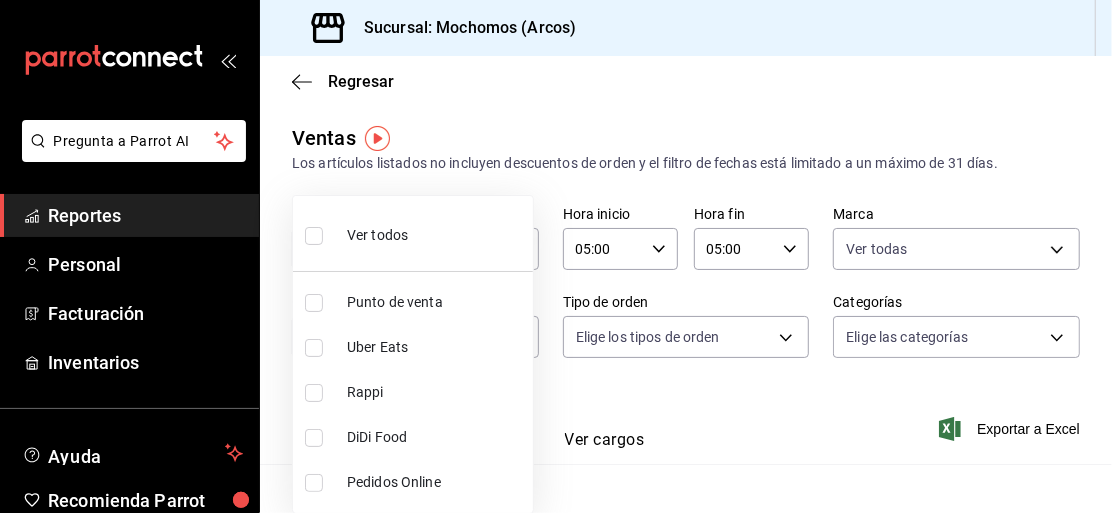 click on "Pregunta a Parrot AI Reportes   Personal   Facturación   Inventarios   Ayuda Recomienda Parrot   Mochomos Arcos   Sugerir nueva función   Sucursal: Mochomos (Arcos) Regresar Ventas Los artículos listados no incluyen descuentos de orden y el filtro de fechas está limitado a un máximo de 31 días. Fecha [DATE] [DATE] - [DATE] [DATE] Hora inicio 05:00 Hora inicio Hora fin 05:00 Hora fin Marca Ver todas dd36a3dd-8c35-4563-bc3a-0ae6137ce787 Canal de venta Elige los canales de venta Tipo de orden Elige los tipos de orden Categorías Elige las categorías Ver resumen Ver ventas Ver cargos Exportar a Excel Resumen Total artículos Da clic en la fila para ver el detalle por tipo de artículo + $563,867.20 Cargos por servicio + $0.00 Venta bruta = $563,867.20 Descuentos totales - $3,543.00 Certificados de regalo - $6,670.00 Venta total = $553,654.20 Impuestos - $76,366.10 Venta neta = $477,288.10 Pregunta a Parrot AI Reportes   Personal   Facturación   Inventarios   Ayuda Recomienda Parrot" at bounding box center (556, 256) 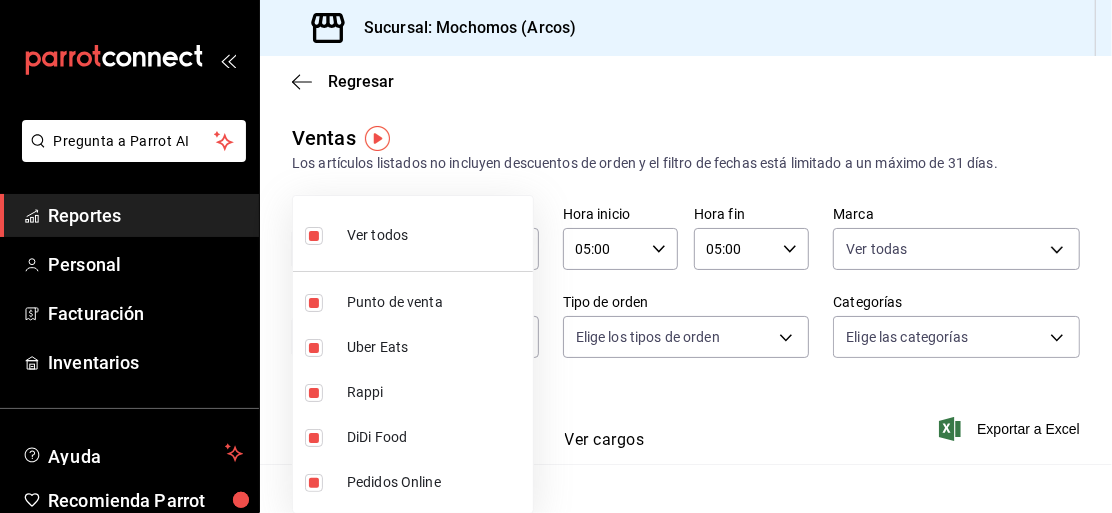 click at bounding box center (556, 256) 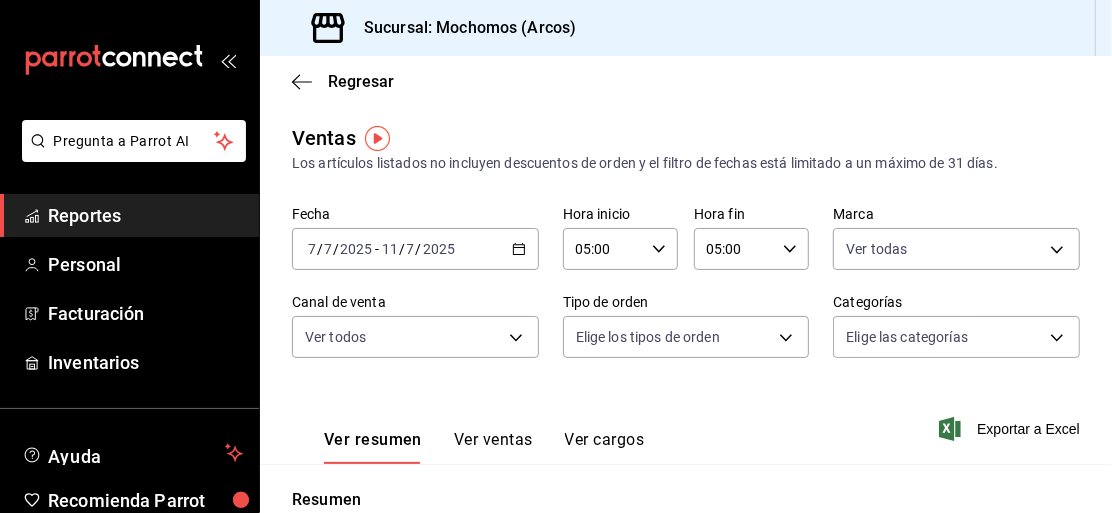 click on "Pregunta a Parrot AI Reportes   Personal   Facturación   Inventarios   Ayuda Recomienda Parrot   Mochomos Arcos   Sugerir nueva función   Sucursal: Mochomos (Arcos) Regresar Ventas Los artículos listados no incluyen descuentos de orden y el filtro de fechas está limitado a un máximo de 31 días. Fecha [DATE] [DATE] - [DATE] [DATE] Hora inicio 05:00 Hora inicio Hora fin 05:00 Hora fin Marca Ver todas dd36a3dd-8c35-4563-bc3a-0ae6137ce787 Canal de venta Ver todos PARROT,UBER_EATS,RAPPI,DIDI_FOOD,ONLINE Tipo de orden Elige los tipos de orden Categorías Elige las categorías Ver resumen Ver ventas Ver cargos Exportar a Excel Resumen Total artículos Da clic en la fila para ver el detalle por tipo de artículo + $563,867.20 Cargos por servicio + $0.00 Venta bruta = $563,867.20 Descuentos totales - $3,543.00 Certificados de regalo - $6,670.00 Venta total = $553,654.20 Impuestos - $76,366.10 Venta neta = $477,288.10 Pregunta a Parrot AI Reportes   Personal   Facturación   Inventarios" at bounding box center [556, 256] 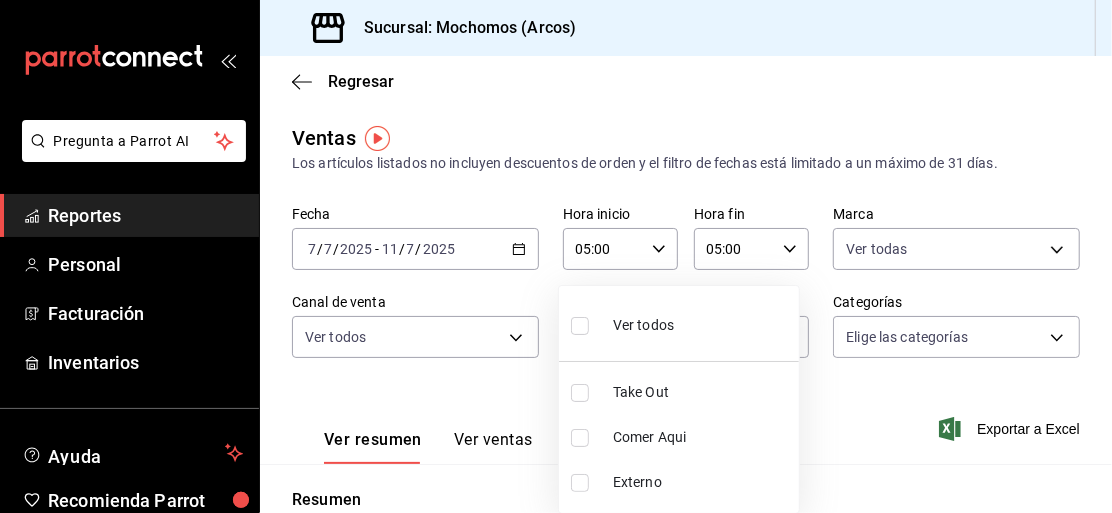 click on "Ver todos" at bounding box center (679, 323) 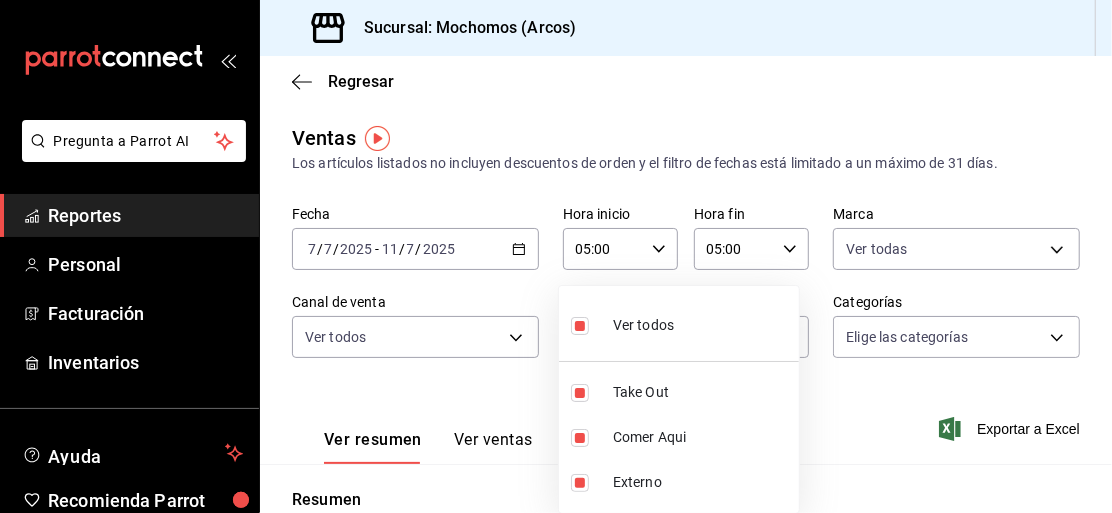 click at bounding box center (556, 256) 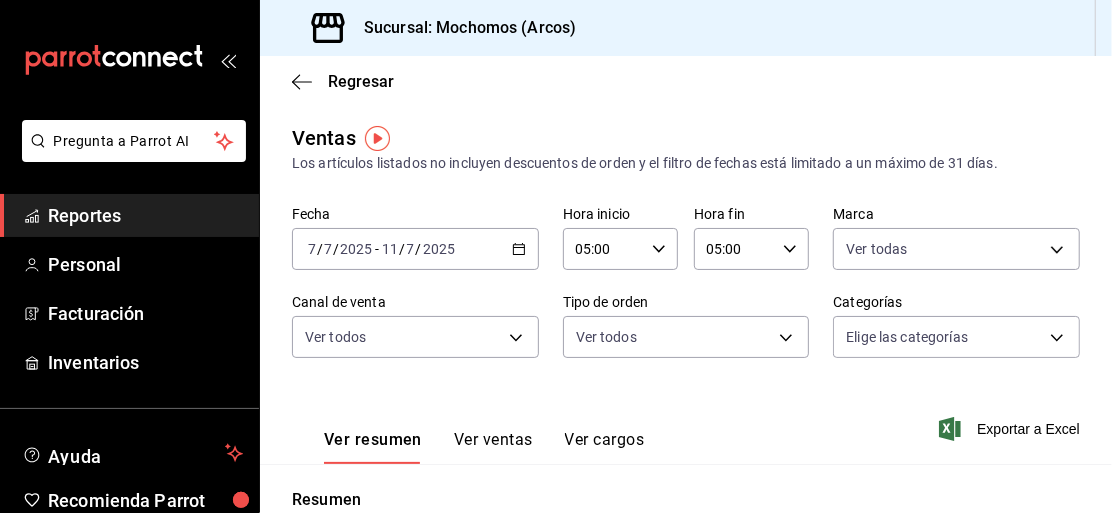 click on "Pregunta a Parrot AI Reportes   Personal   Facturación   Inventarios   Ayuda Recomienda Parrot   Mochomos Arcos   Sugerir nueva función   Sucursal: Mochomos (Arcos) Regresar Ventas Los artículos listados no incluyen descuentos de orden y el filtro de fechas está limitado a un máximo de 31 días. Fecha [DATE] [DATE] - [DATE] [DATE] Hora inicio 05:00 Hora inicio Hora fin 05:00 Hora fin Marca Ver todas dd36a3dd-8c35-4563-bc3a-0ae6137ce787 Canal de venta Ver todos PARROT,UBER_EATS,RAPPI,DIDI_FOOD,ONLINE Tipo de orden Ver todos c6b8ee8d-4955-4723-bae1-372b147e207b,27be71f3-ce18-4cfa-bd3b-e966efc6a73f,EXTERNAL Categorías Elige las categorías Ver resumen Ver ventas Ver cargos Exportar a Excel Resumen Total artículos Da clic en la fila para ver el detalle por tipo de artículo + $563,867.20 Cargos por servicio + $0.00 Venta bruta = $563,867.20 Descuentos totales - $3,543.00 Certificados de regalo - $6,670.00 Venta total = $553,654.20 Impuestos - $76,366.10 Venta neta = $477,288.10" at bounding box center (556, 256) 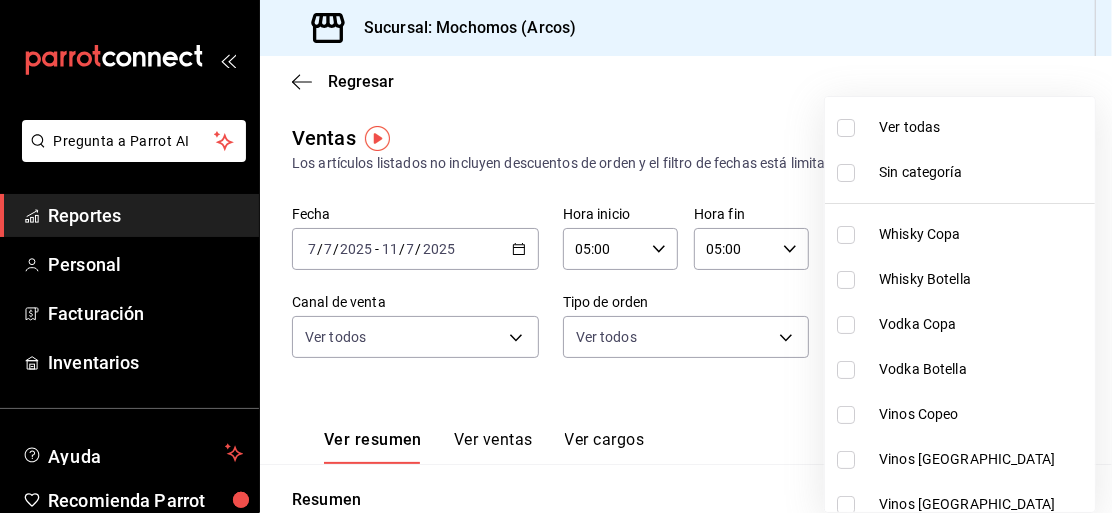 click on "Ver todas" at bounding box center (983, 127) 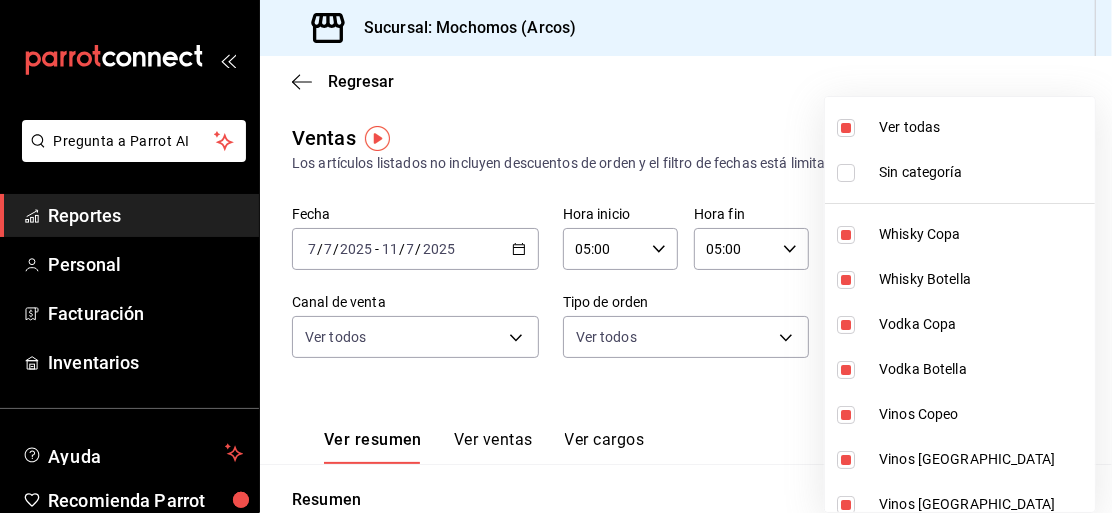 click at bounding box center [556, 256] 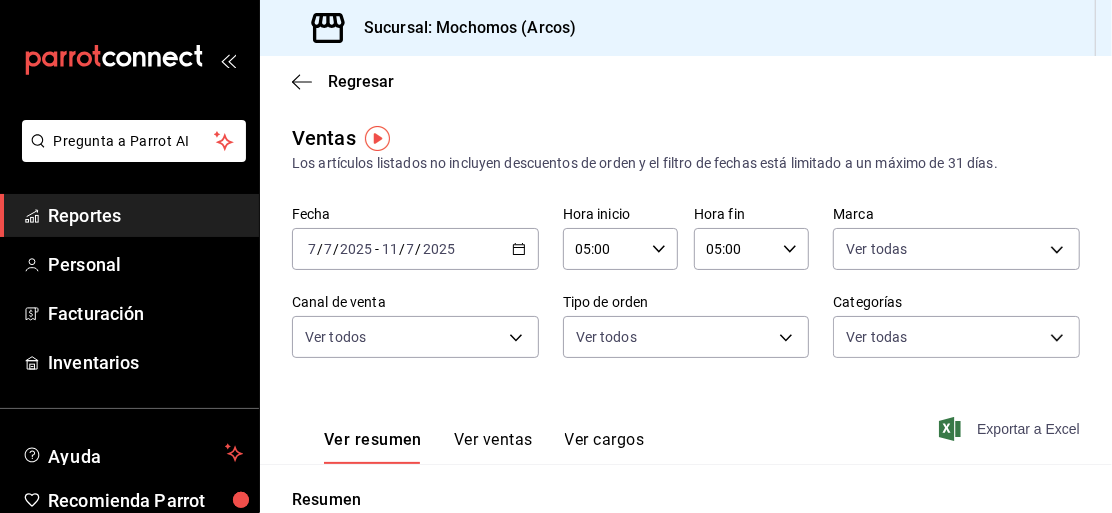 click on "Exportar a Excel" at bounding box center [1011, 429] 